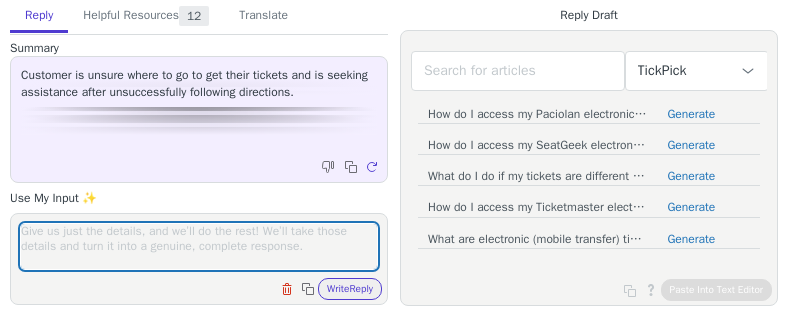 scroll, scrollTop: 0, scrollLeft: 0, axis: both 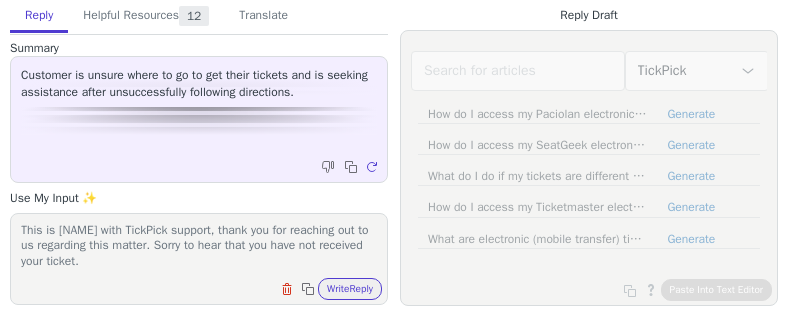 paste on "Your purchase has been confirmed and is covered by our BuyerTrust guarantee.Your tickets are expected to be ready for delivery by [DATE]." 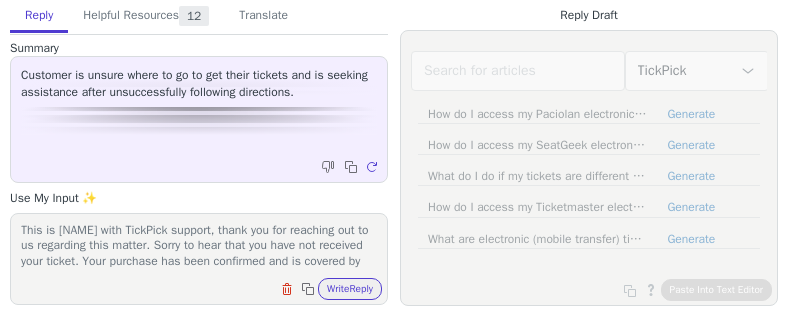 scroll, scrollTop: 32, scrollLeft: 0, axis: vertical 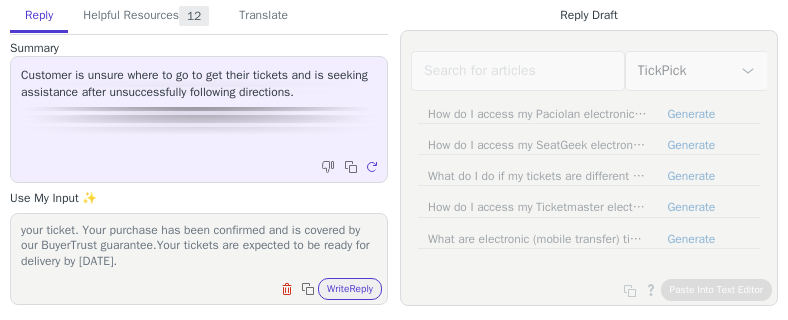 click on "This is [NAME] with TickPick support, thank you for reaching out to us regarding this matter. Sorry to hear that you have not received your ticket. Your purchase has been confirmed and is covered by our BuyerTrust guarantee.Your tickets are expected to be ready for delivery by [DATE]." at bounding box center (199, 246) 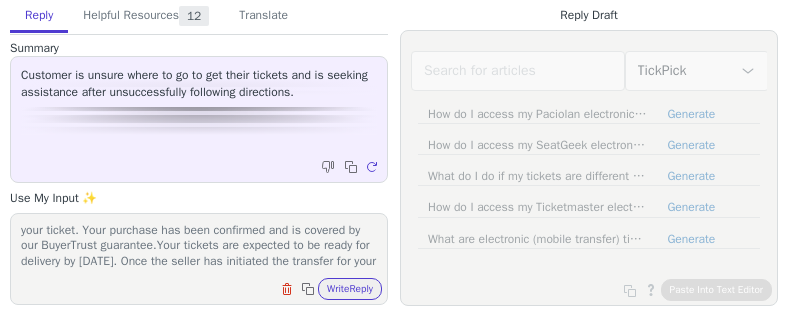 scroll, scrollTop: 78, scrollLeft: 0, axis: vertical 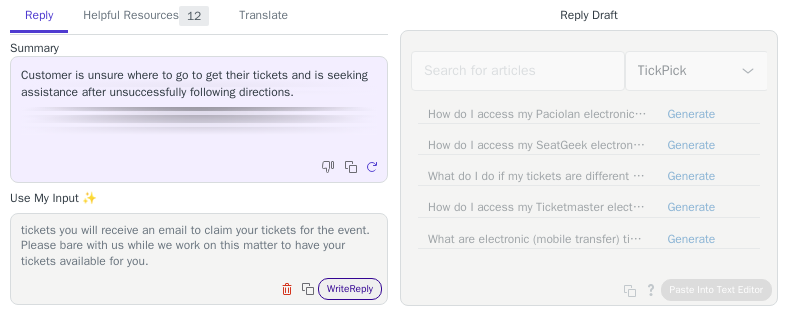 type on "This is [NAME] with TickPick support, thank you for reaching out to us regarding this matter. Sorry to hear that you have not received your ticket. Your purchase has been confirmed and is covered by our BuyerTrust guarantee.Your tickets are expected to be ready for delivery by [DATE]. Once the seller has initiated the transfer for your tickets you will receive an email to claim your tickets for the event. Please bare with us while we work on this matter to have your tickets available for you." 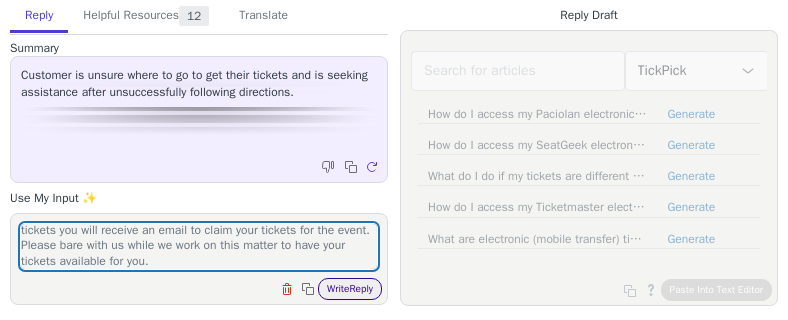click on "Write  Reply" at bounding box center (350, 289) 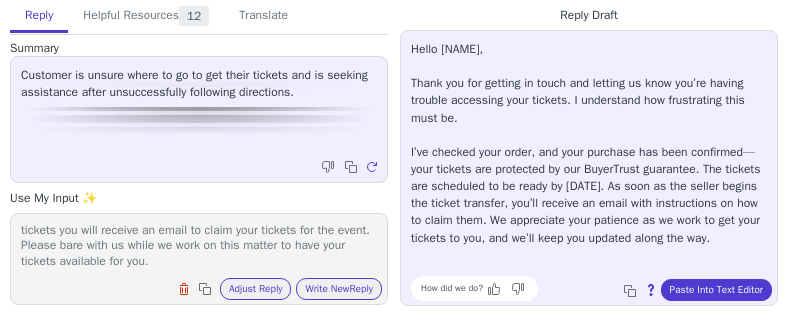 drag, startPoint x: 495, startPoint y: 258, endPoint x: 456, endPoint y: 90, distance: 172.46739 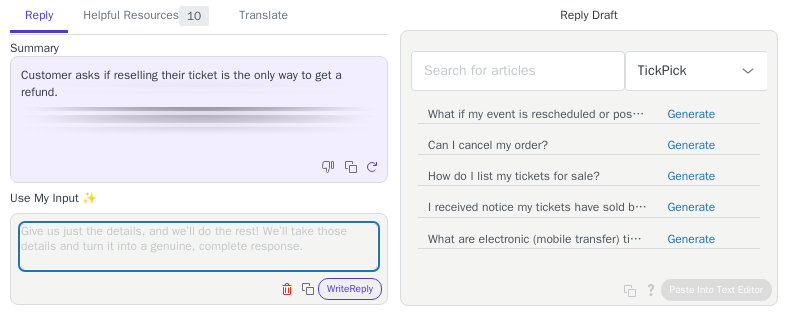 scroll, scrollTop: 0, scrollLeft: 0, axis: both 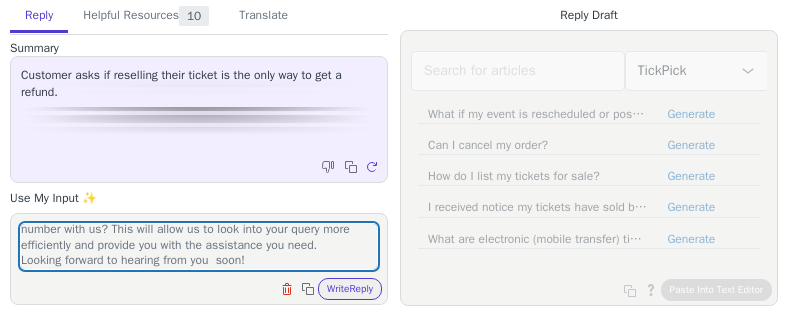 click on "This is [PERSON] with TickPick support. I hope you're doing well! Thank you so much for reaching out to us about your order. We're here to help in any way we can. Could you please share your order number with us? This will allow us to look into your query more efficiently and provide you with the assistance you need.
Looking forward to hearing from you  soon!" at bounding box center [199, 246] 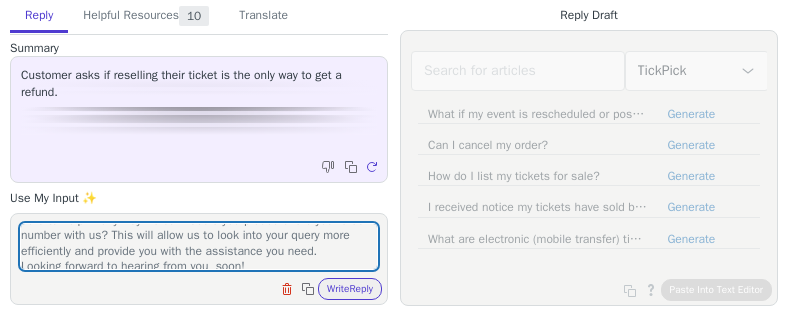 scroll, scrollTop: 78, scrollLeft: 0, axis: vertical 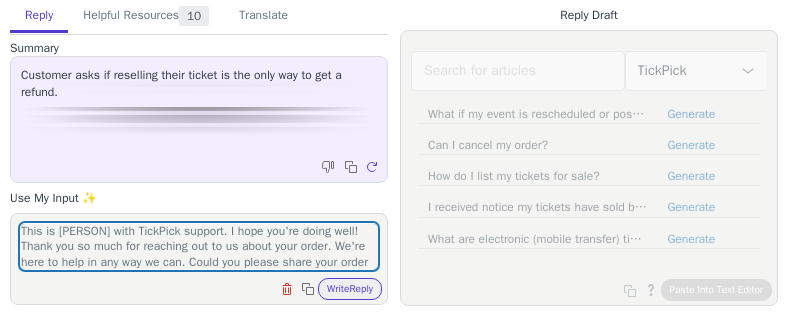 drag, startPoint x: 265, startPoint y: 255, endPoint x: 20, endPoint y: 200, distance: 251.0976 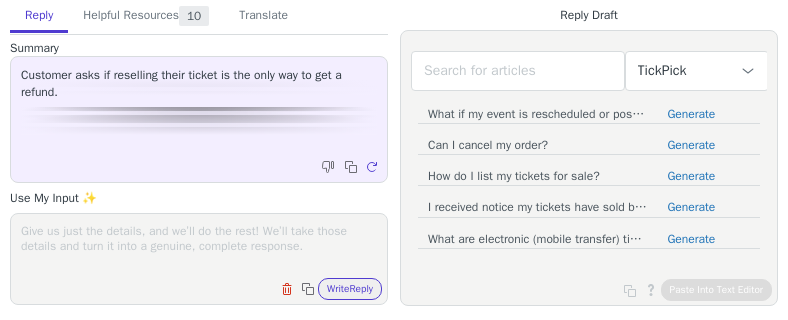 click at bounding box center [199, 246] 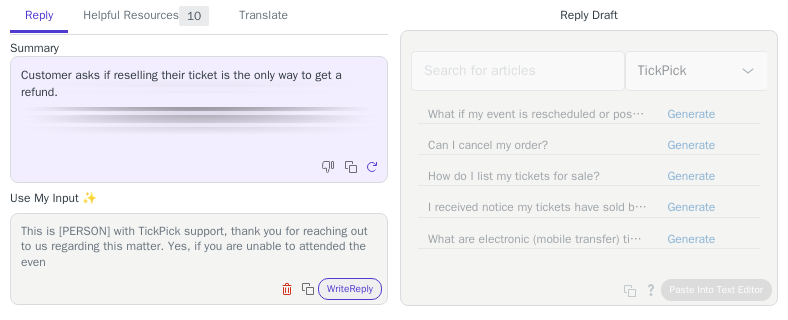 scroll, scrollTop: 1, scrollLeft: 0, axis: vertical 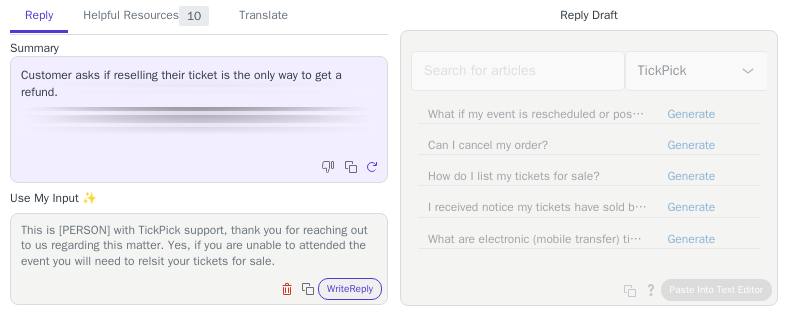 paste on "the event, you will need to relis" 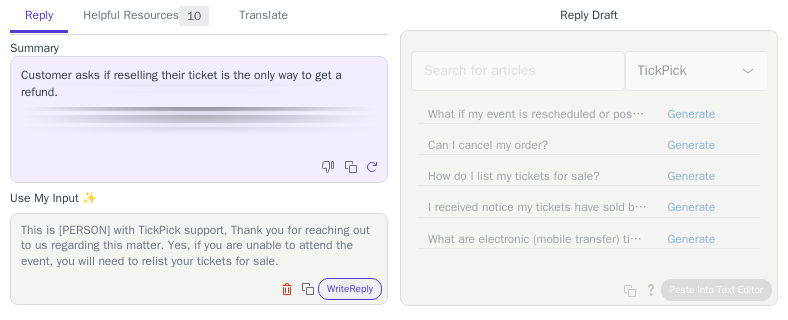 scroll, scrollTop: 0, scrollLeft: 0, axis: both 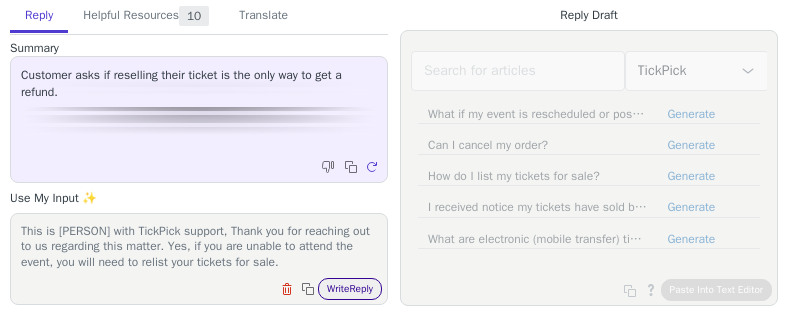 type on "This is [PERSON] with TickPick support, Thank you for reaching out to us regarding this matter. Yes, if you are unable to attend the event, you will need to relist your tickets for sale." 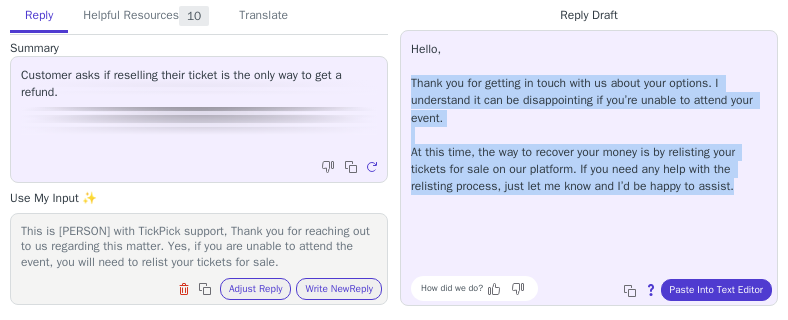 drag, startPoint x: 738, startPoint y: 197, endPoint x: 408, endPoint y: 93, distance: 346 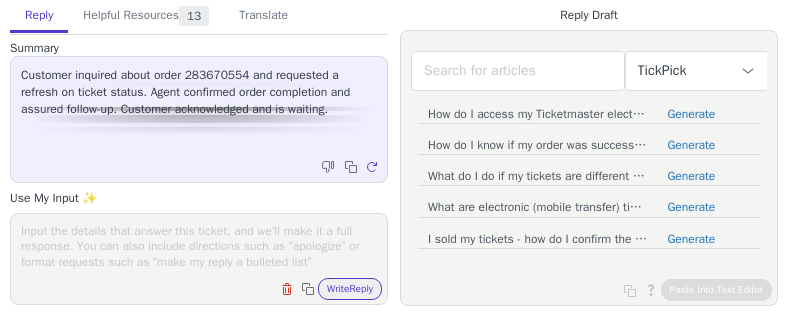 scroll, scrollTop: 0, scrollLeft: 0, axis: both 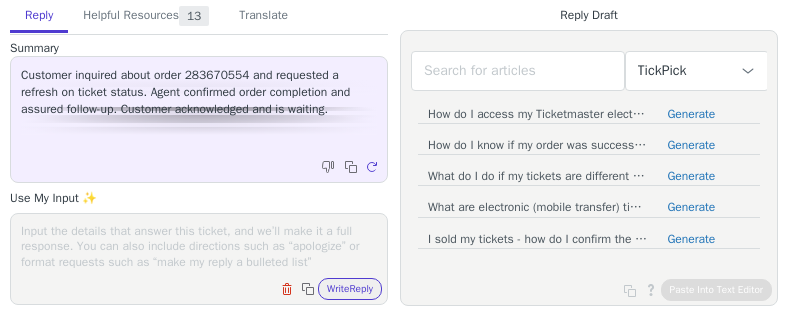 paste on "Okay," 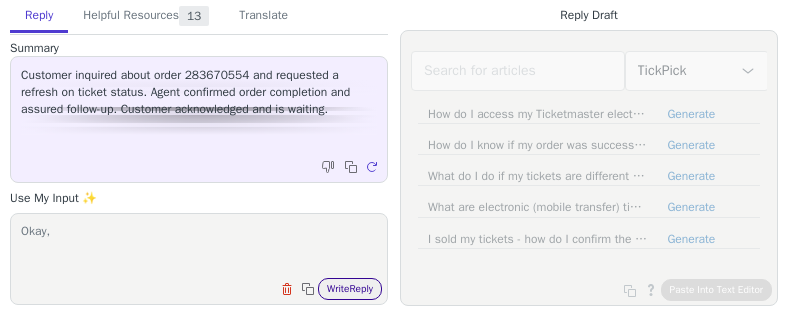 type on "Okay," 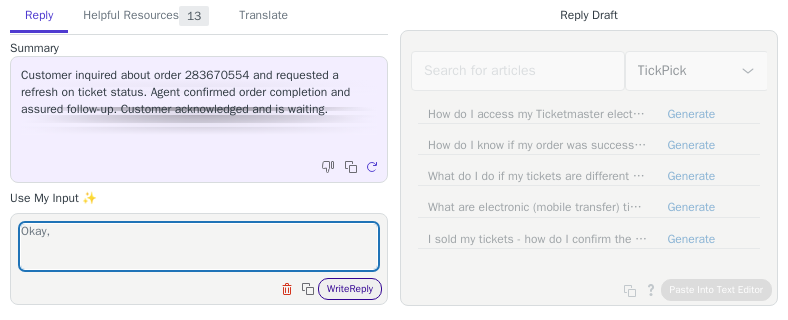 click on "Write  Reply" at bounding box center (350, 289) 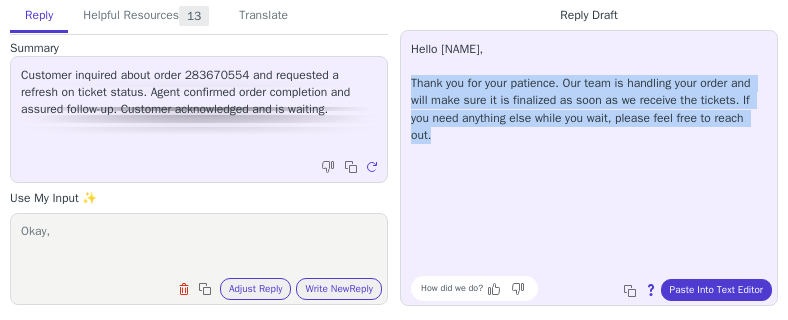 drag, startPoint x: 750, startPoint y: 122, endPoint x: 407, endPoint y: 89, distance: 344.5838 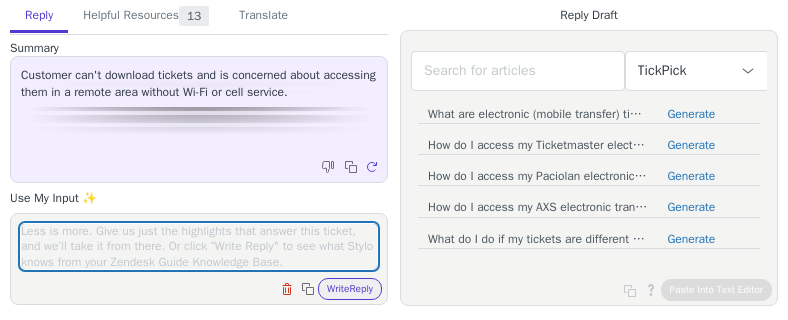 scroll, scrollTop: 0, scrollLeft: 0, axis: both 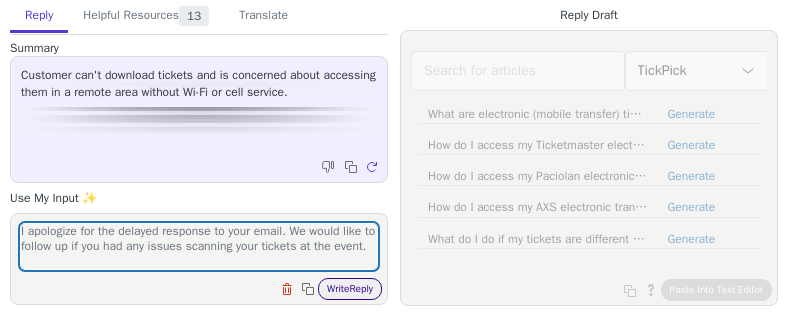 type on "I apologize for the delayed response to your email. We would like to follow up if you had any issues scanning your tickets at the event." 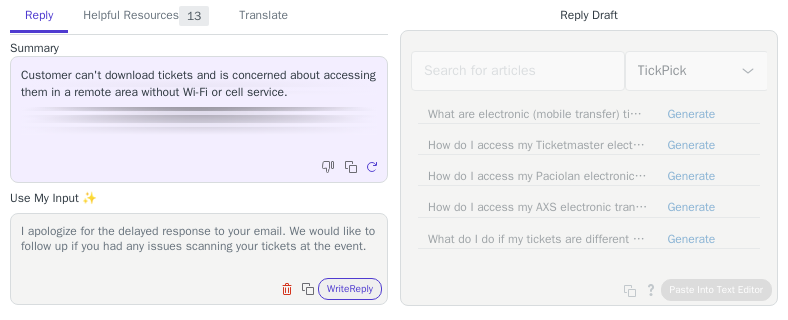 click on "Clear field Copy to clipboard Write  Reply" at bounding box center [209, 287] 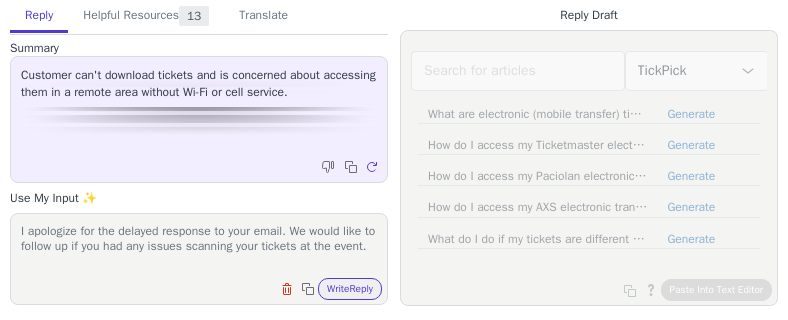 drag, startPoint x: 94, startPoint y: 272, endPoint x: 16, endPoint y: 236, distance: 85.90693 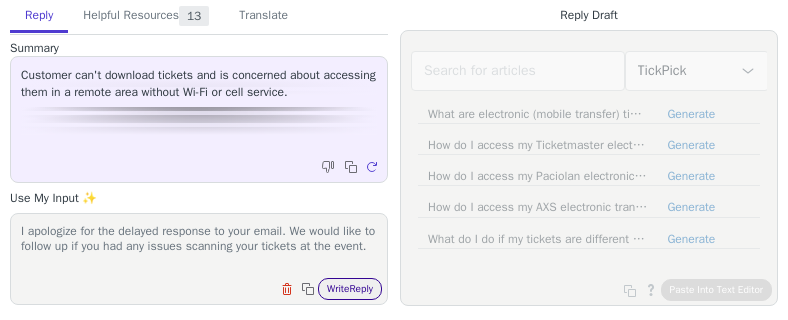click on "Write  Reply" at bounding box center (350, 289) 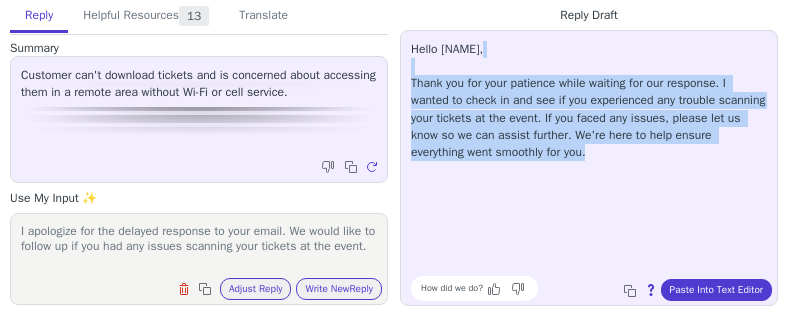 copy on "Thank you for your patience while waiting for our response. I wanted to check in and see if you experienced any trouble scanning your tickets at the event. If you faced any issues, please let us know so we can assist further. We're here to help ensure everything went smoothly for you." 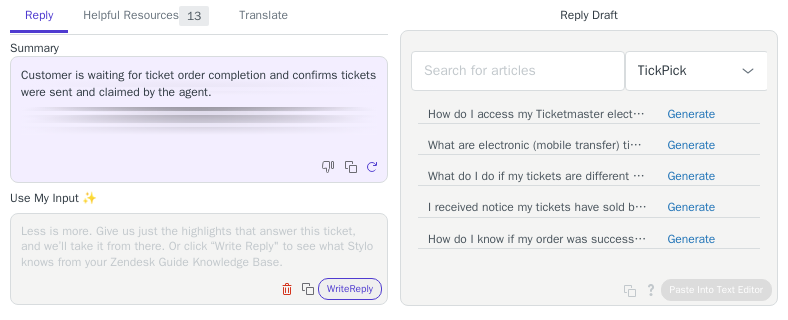 scroll, scrollTop: 0, scrollLeft: 0, axis: both 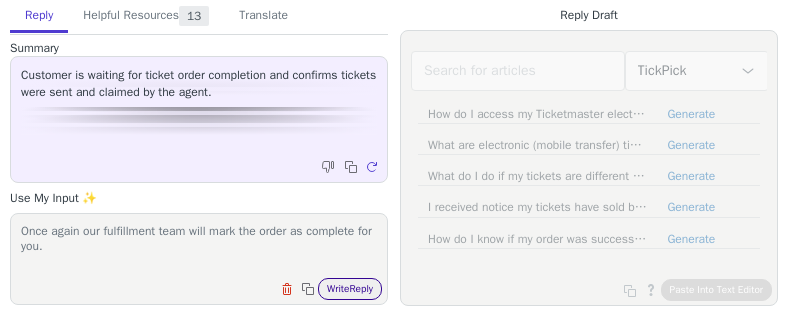 type on "Once again our fulfillment team will mark the order as complete for you." 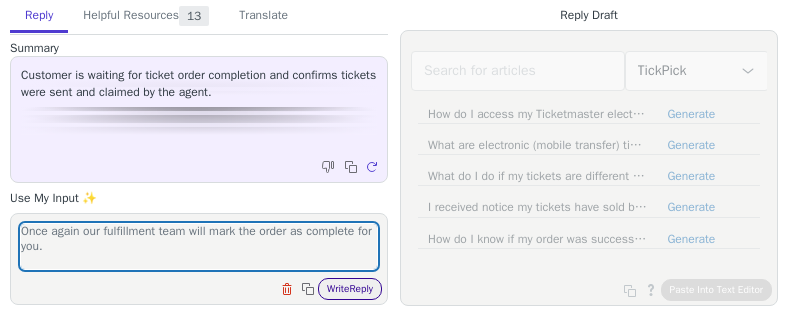 click on "Write  Reply" at bounding box center [350, 289] 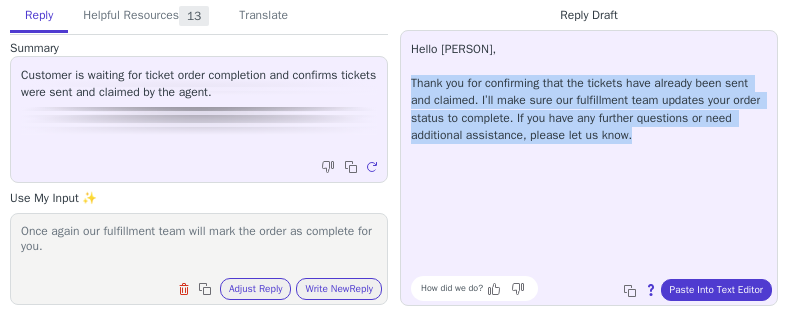 click on "Reply Draft Edit and re-translate Copy to clipboard Paste Into Text Editor Hello [PERSON], Thank you for confirming that the tickets have already been sent and claimed. I’ll make sure our fulfillment team updates your order status to complete. If you have any further questions or need additional assistance, please let us know. How did we do?   Copy to clipboard About this reply Paste Into Text Editor" at bounding box center (589, 153) 